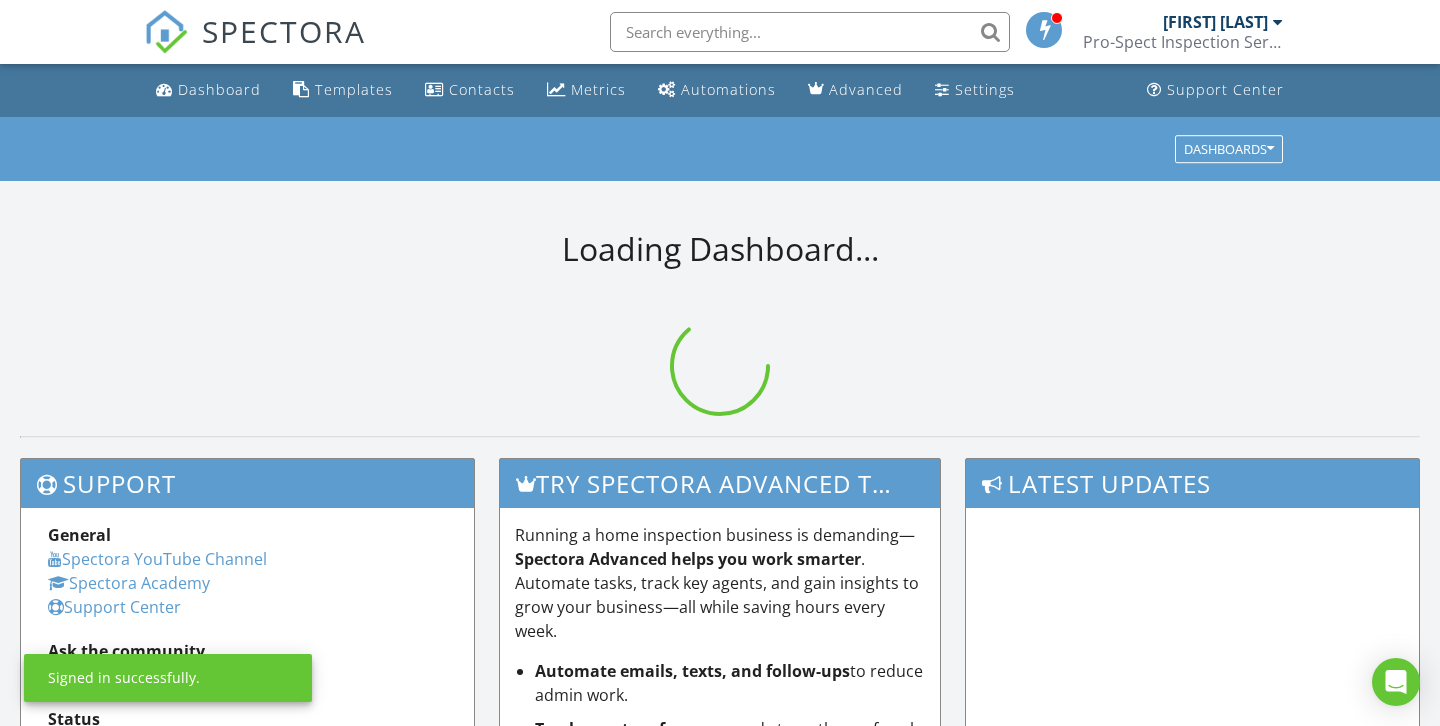 scroll, scrollTop: 0, scrollLeft: 0, axis: both 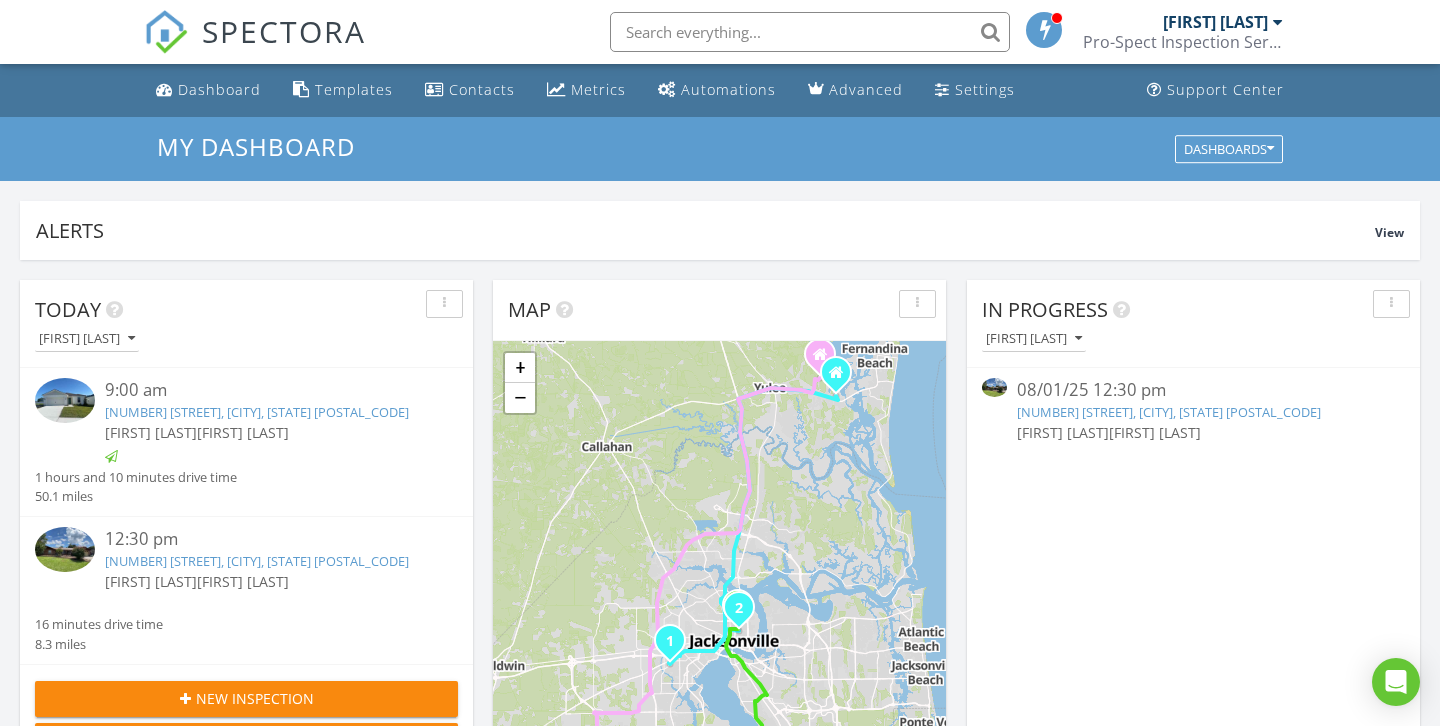 click on "Pro-Spect Inspection Services Jacksonville Division" at bounding box center [1183, 42] 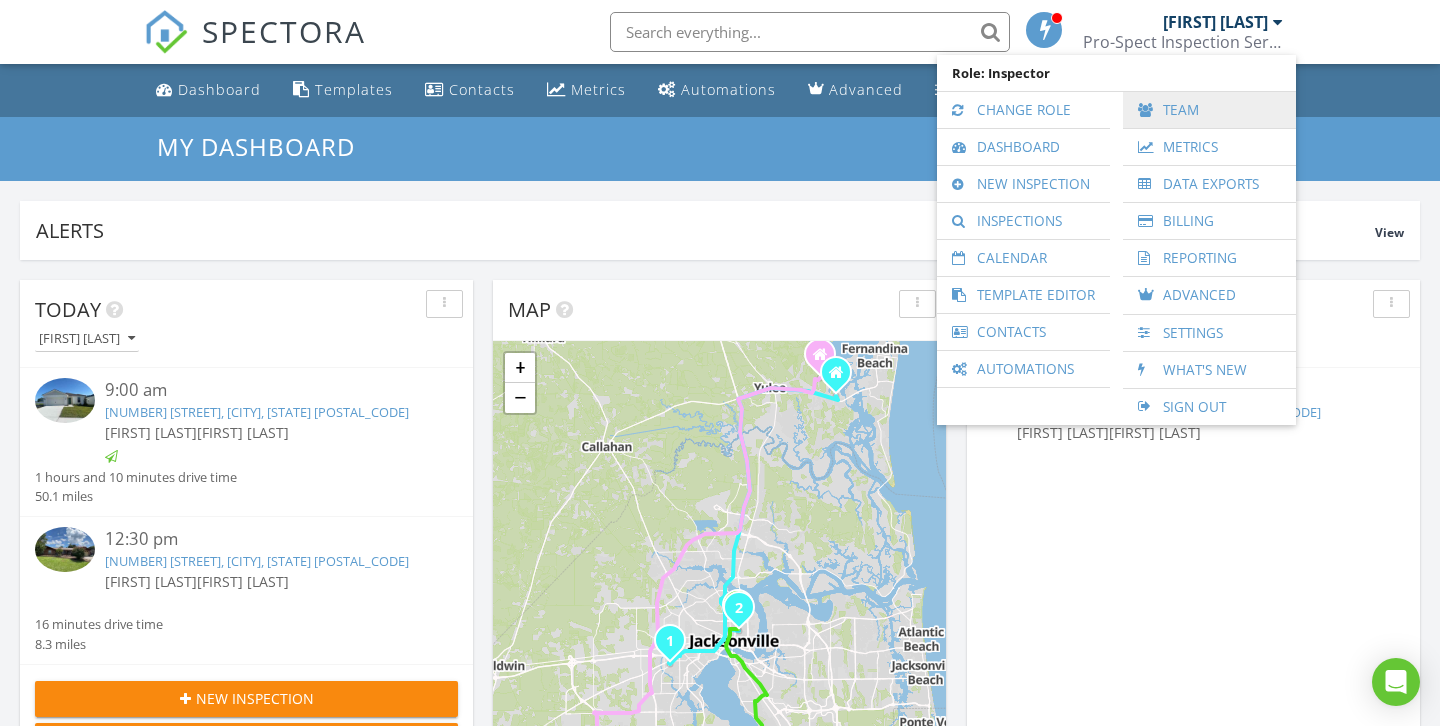 click on "Team" at bounding box center [1209, 110] 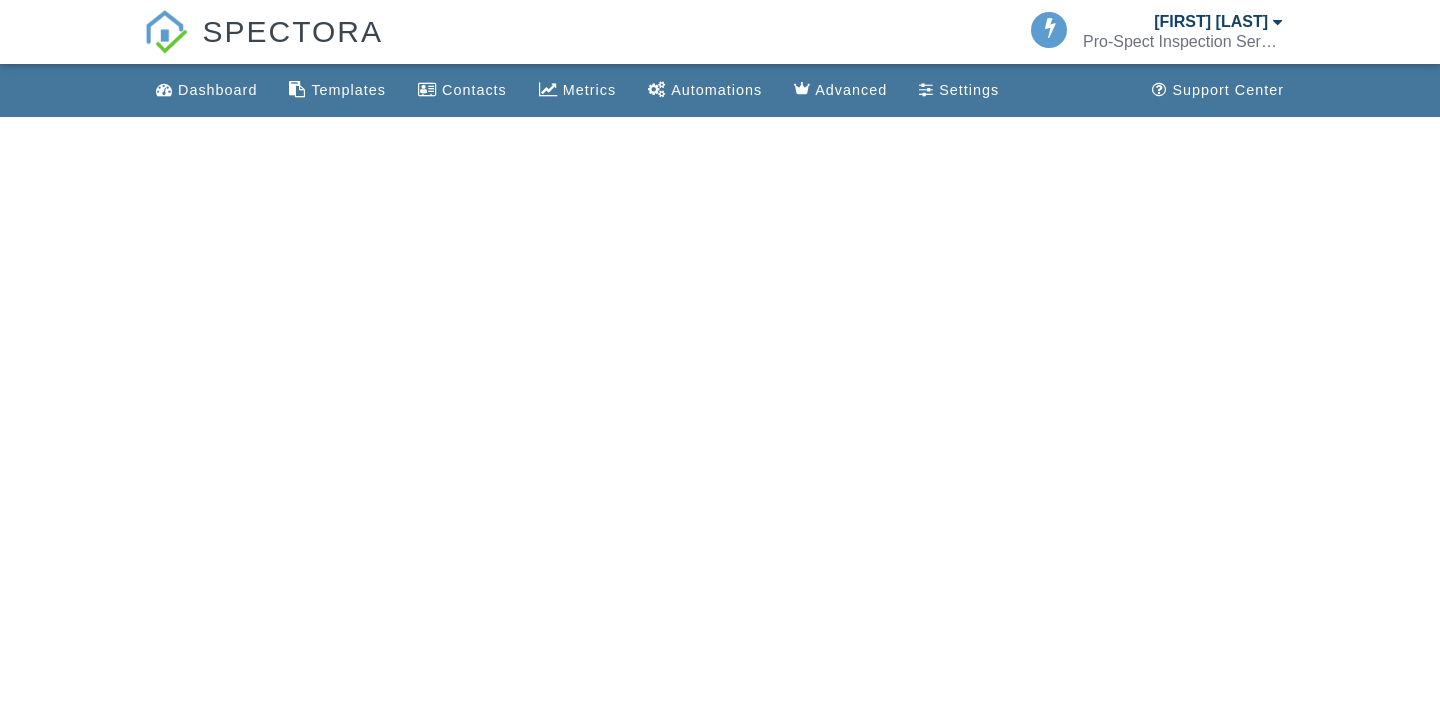 scroll, scrollTop: 0, scrollLeft: 0, axis: both 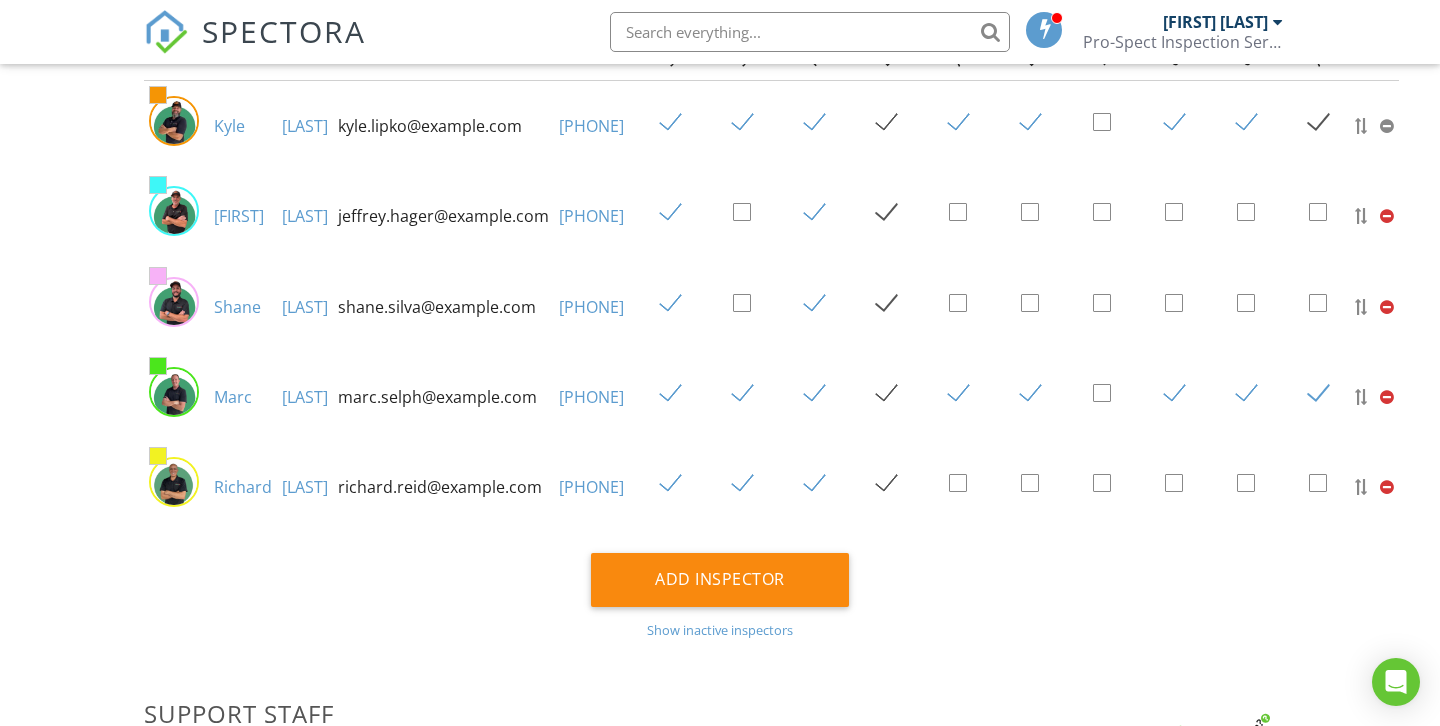 click on "Shane" at bounding box center (237, 307) 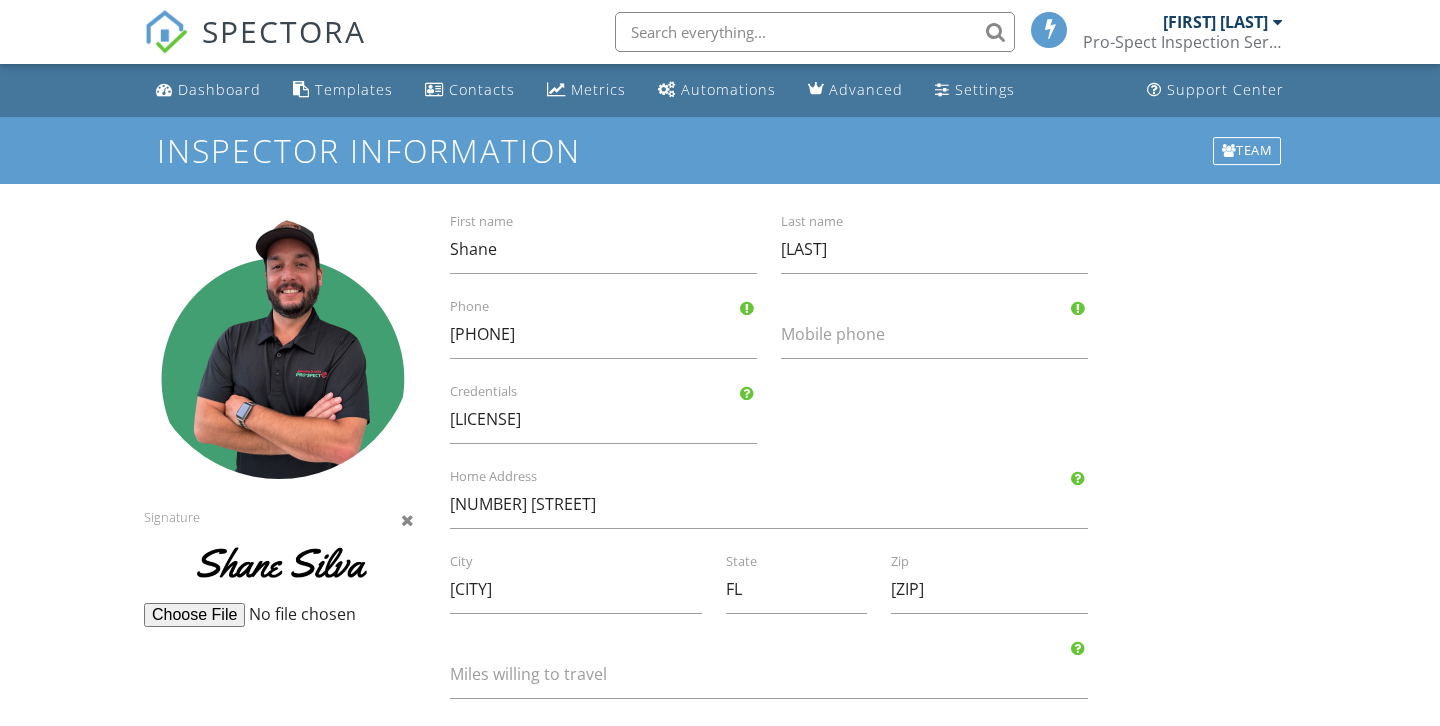 scroll, scrollTop: 0, scrollLeft: 0, axis: both 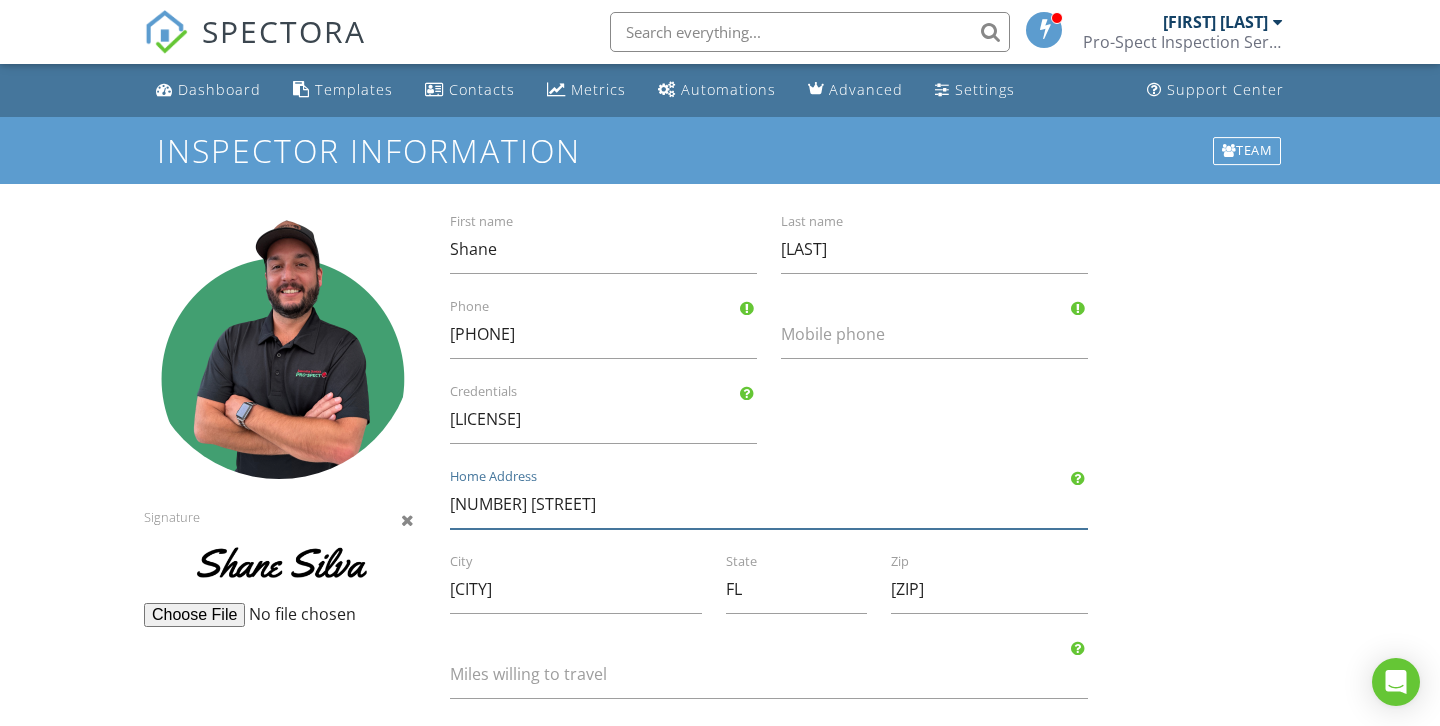 click on "95913 Graylon Drive" at bounding box center (769, 504) 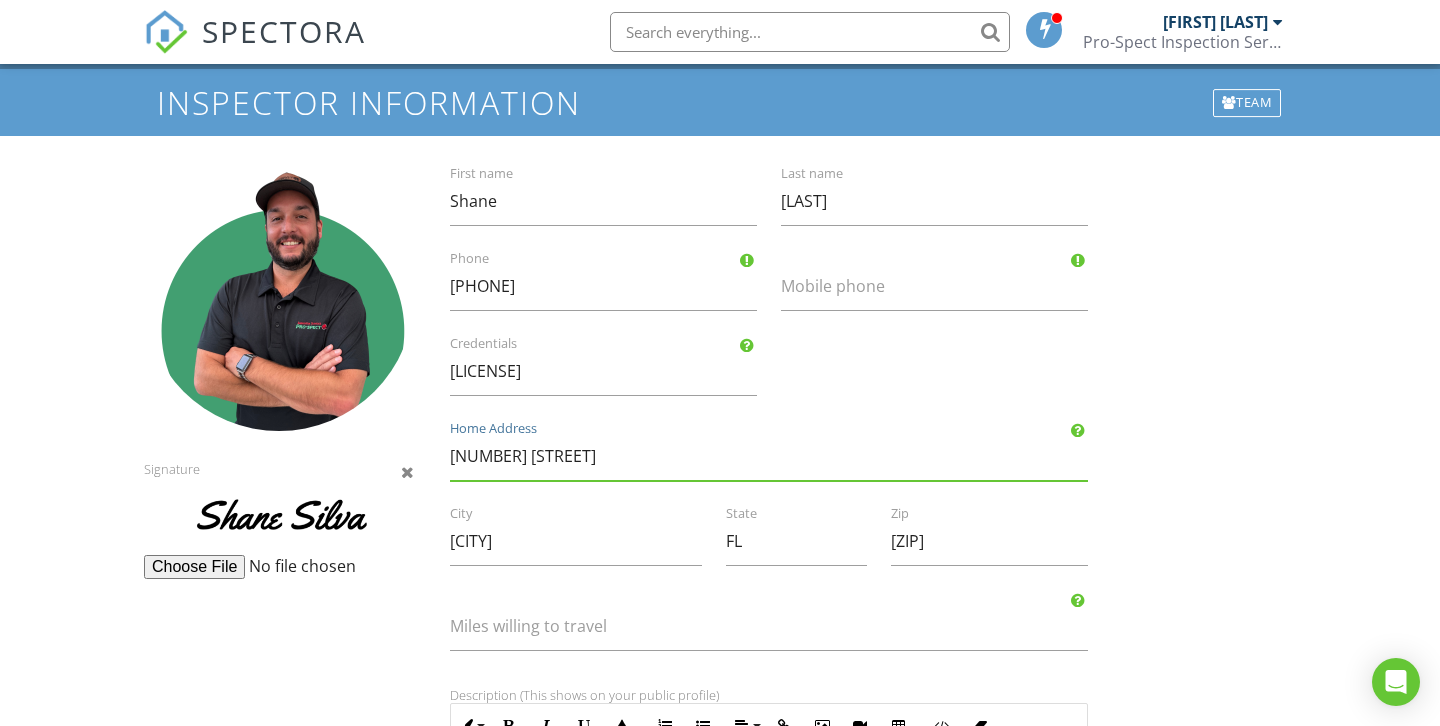 scroll, scrollTop: 57, scrollLeft: 0, axis: vertical 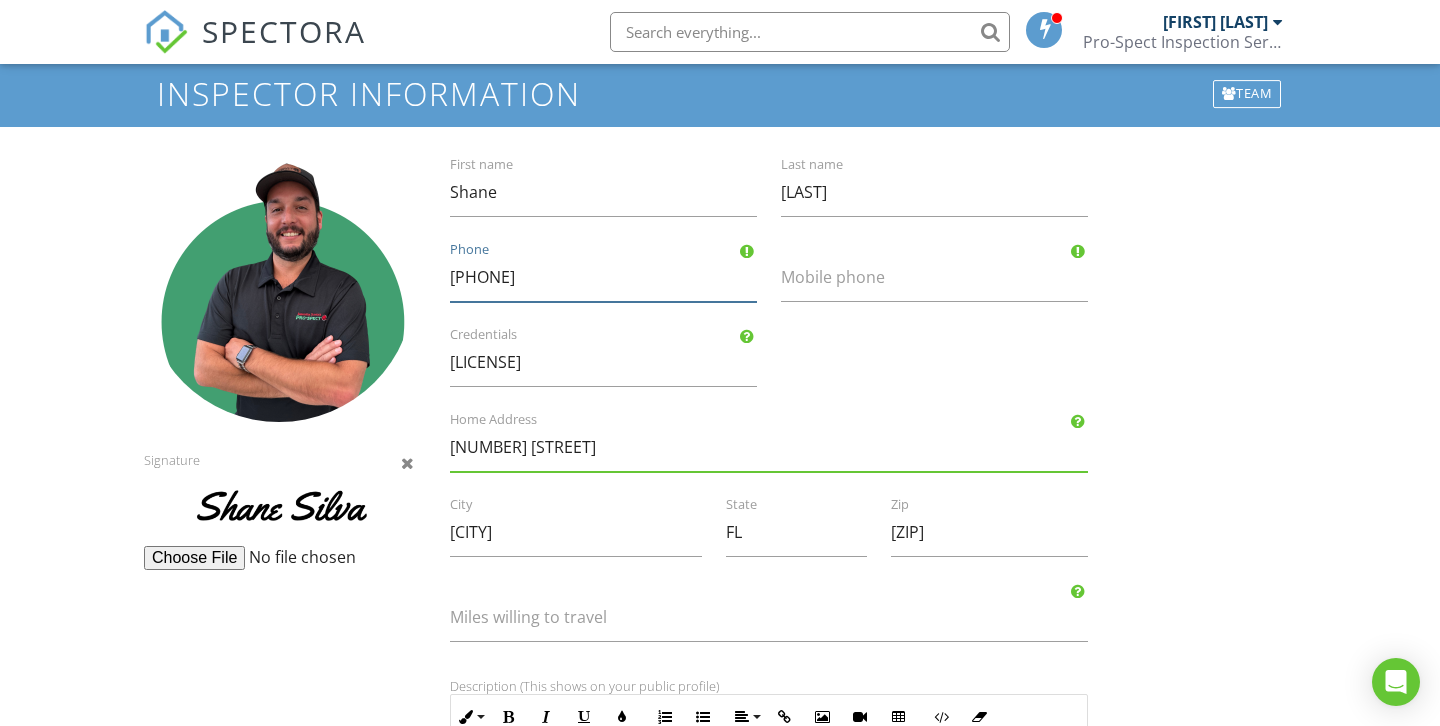 click on "[PHONE]" at bounding box center [603, 277] 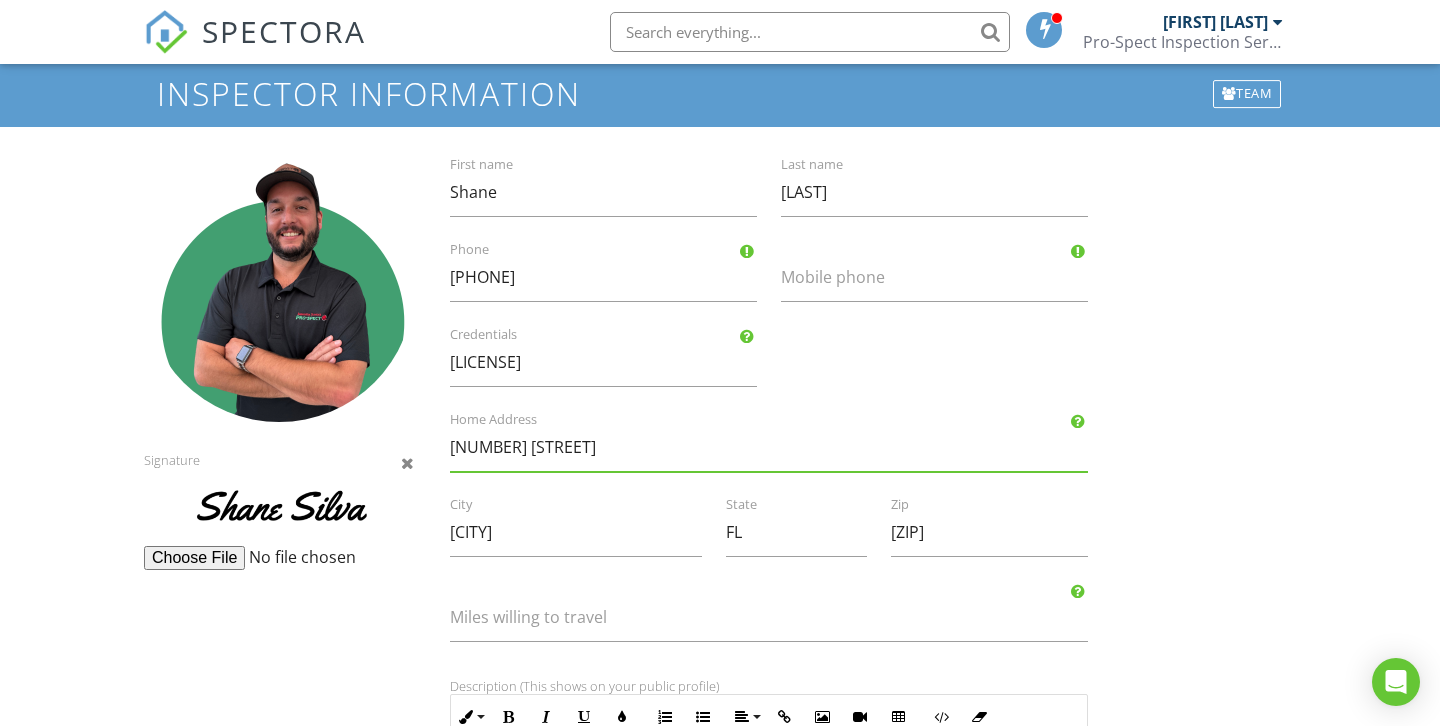 click on "SPECTORA" at bounding box center [284, 31] 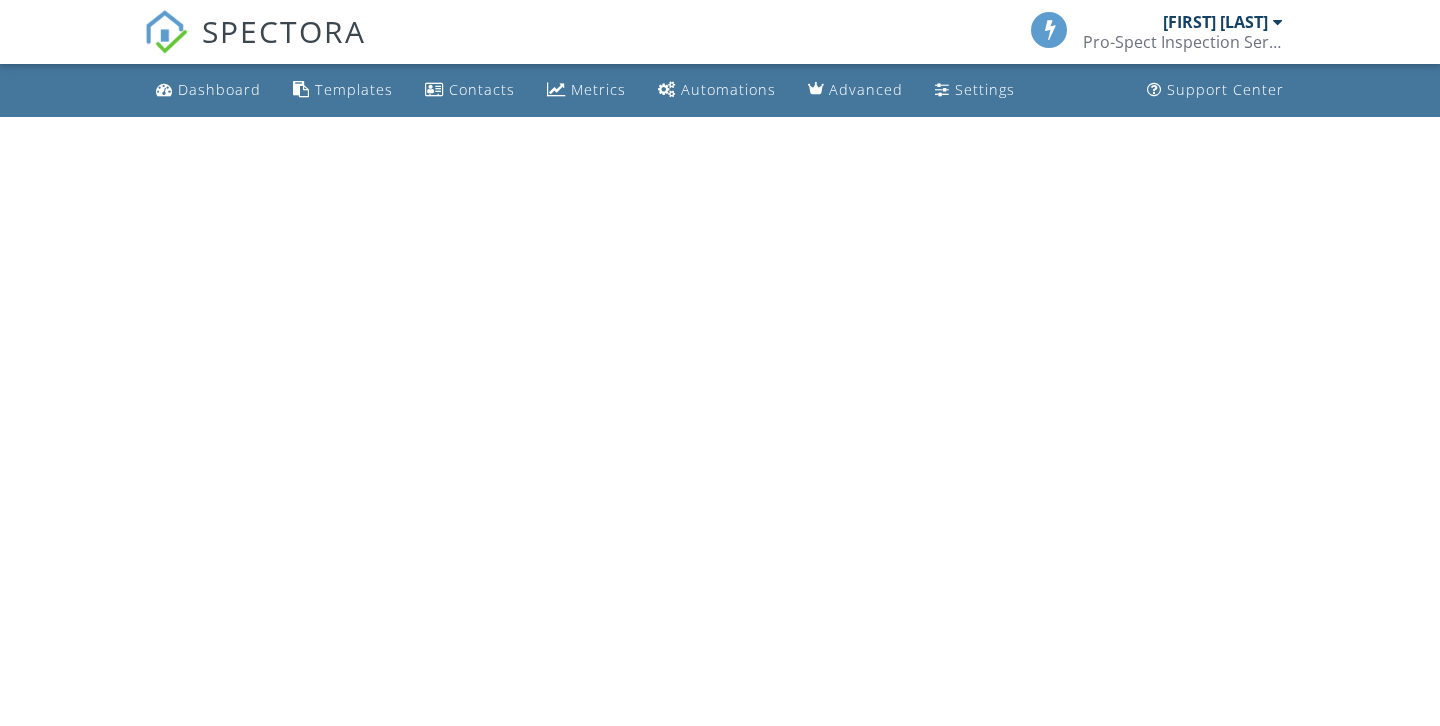 scroll, scrollTop: 0, scrollLeft: 0, axis: both 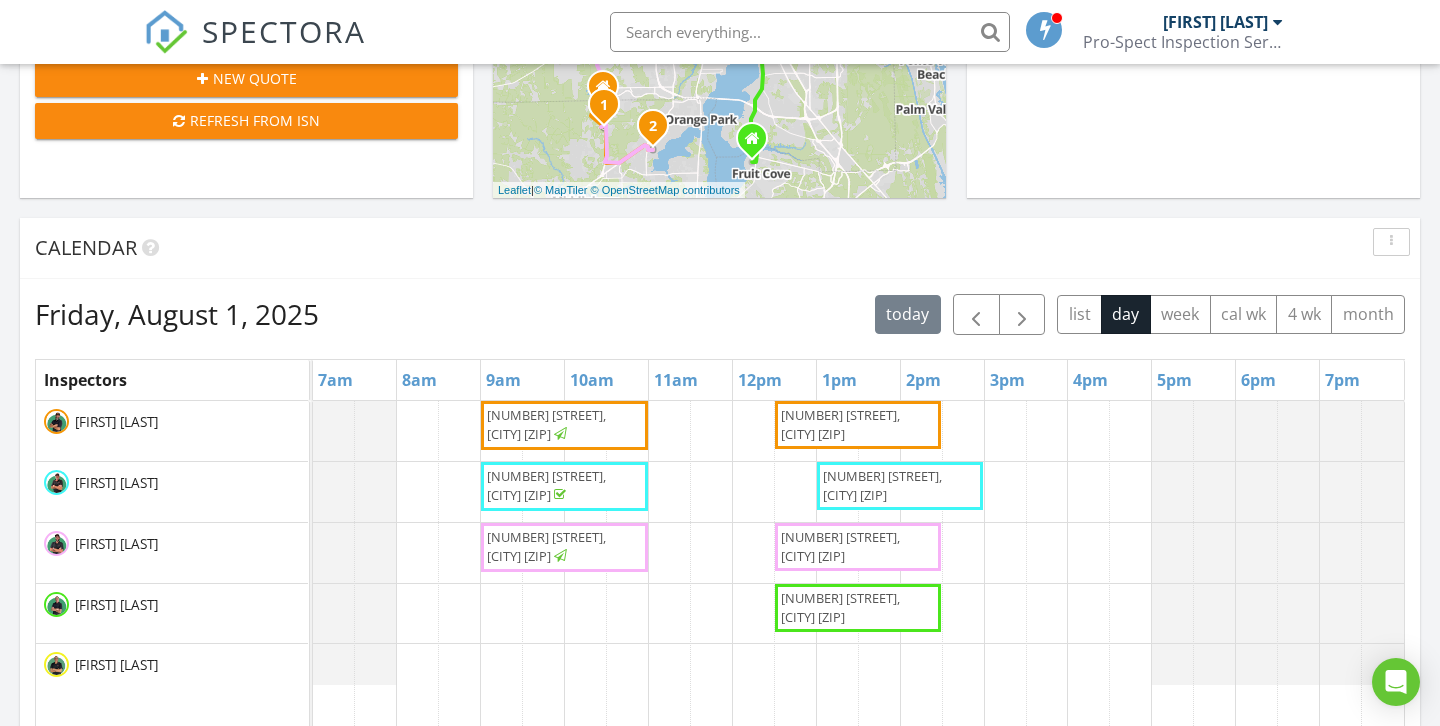 click on "6311 Custer Rd, Orange Park 32065" at bounding box center (840, 546) 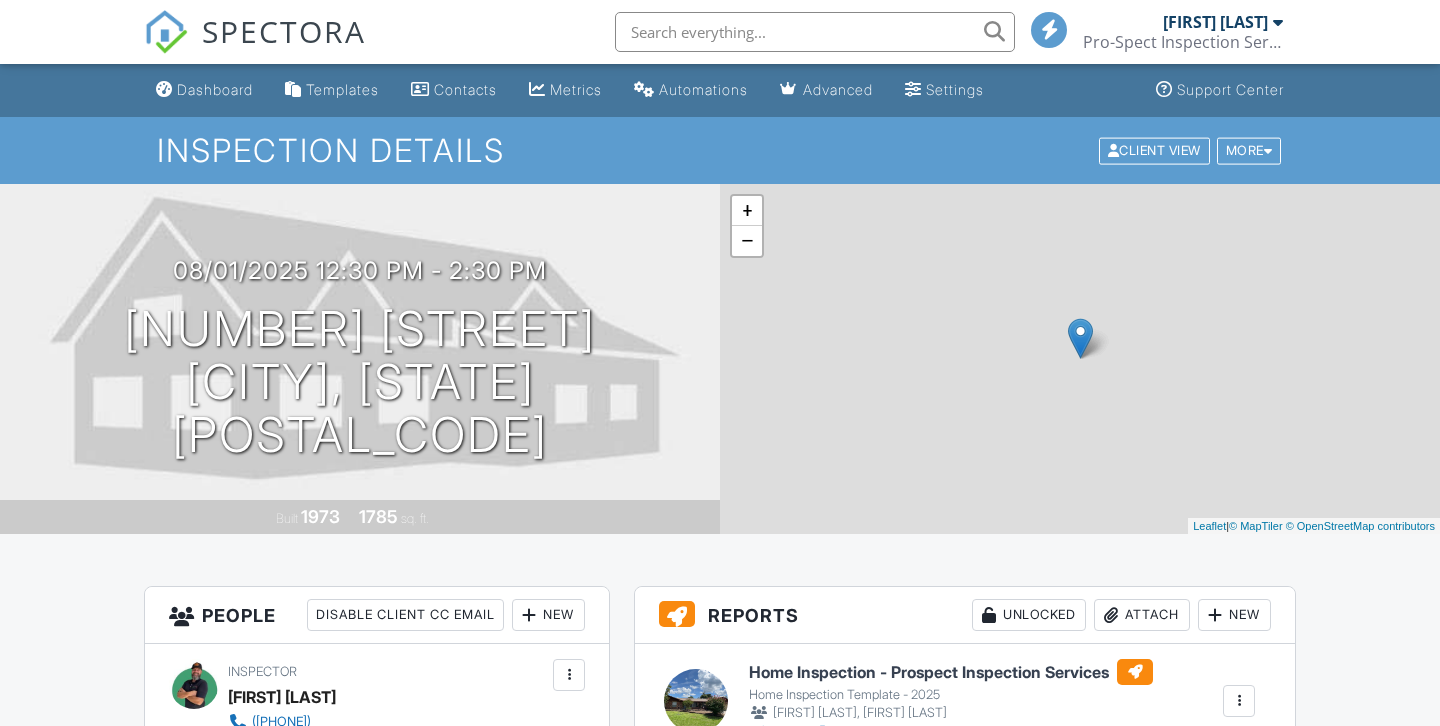 scroll, scrollTop: 0, scrollLeft: 0, axis: both 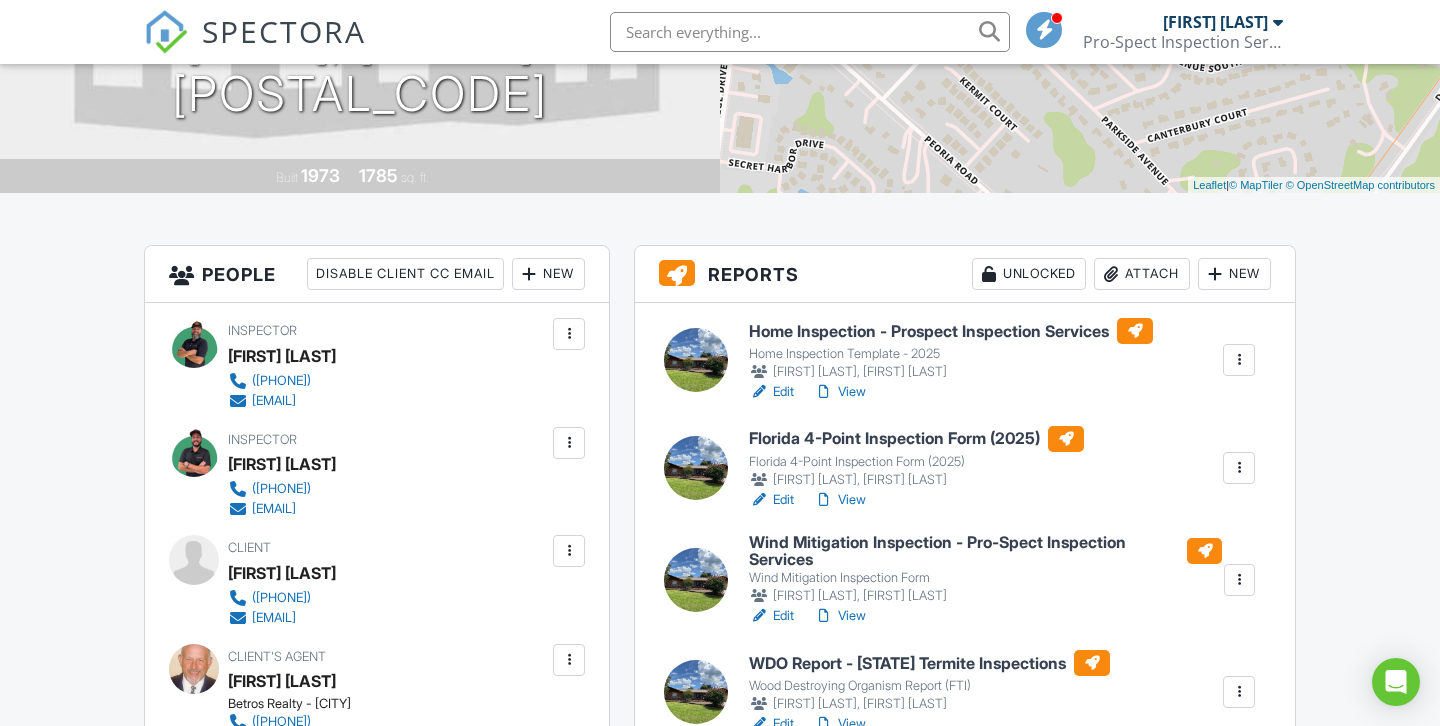 click on "View" at bounding box center [840, 500] 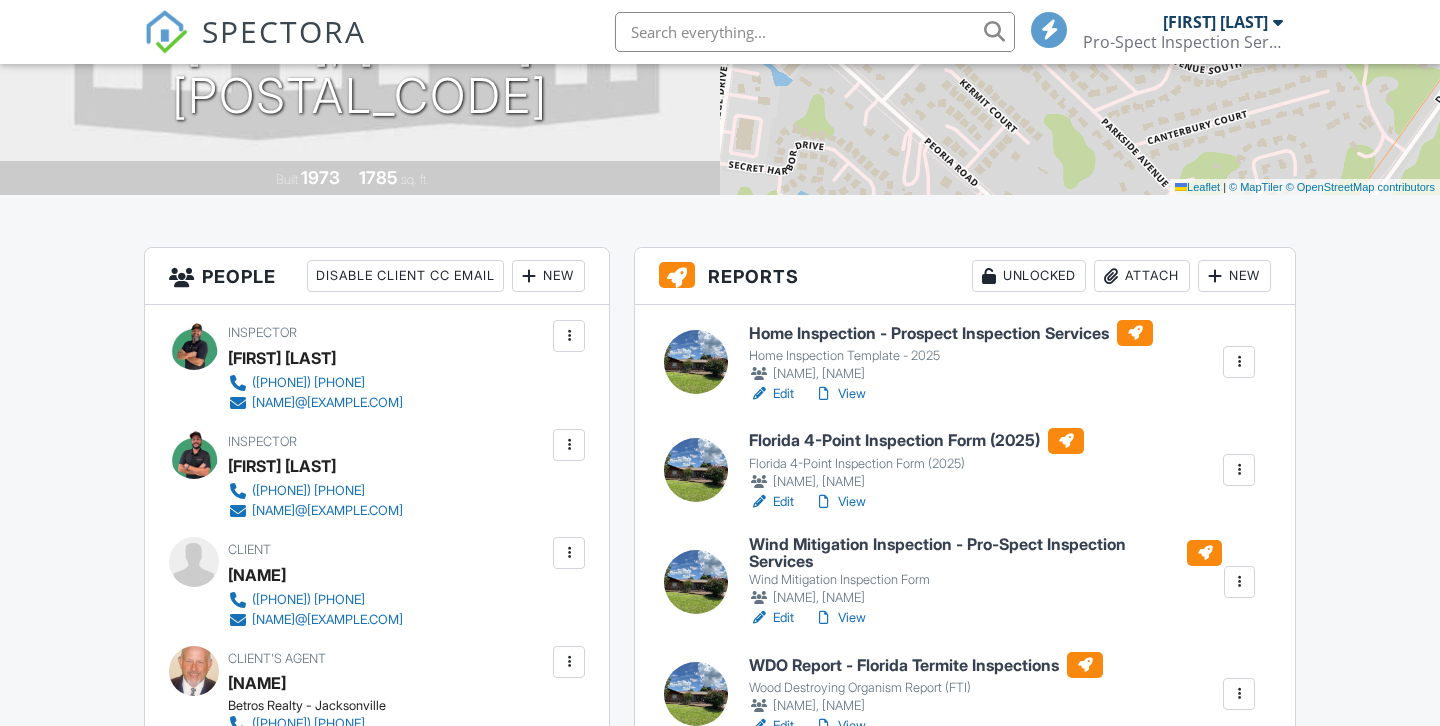 scroll, scrollTop: 0, scrollLeft: 0, axis: both 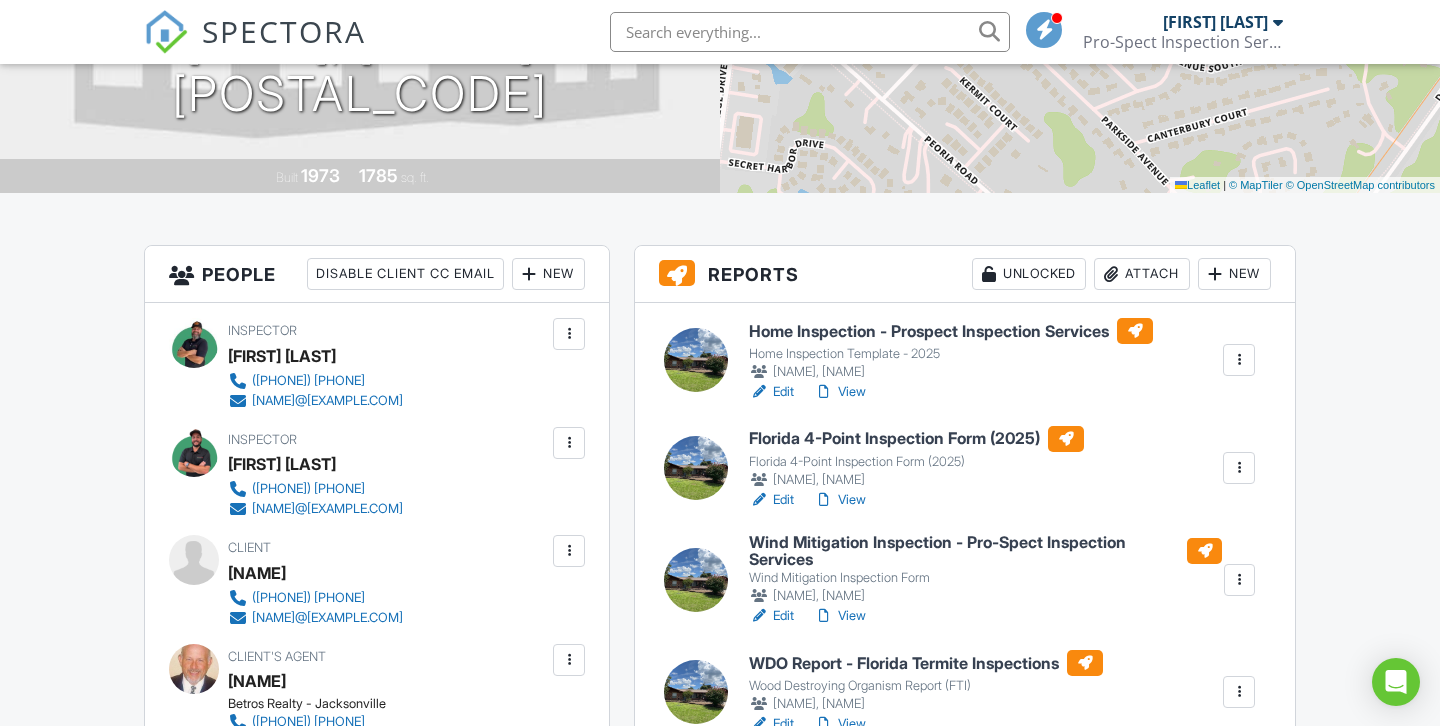 click on "Edit" at bounding box center (771, 500) 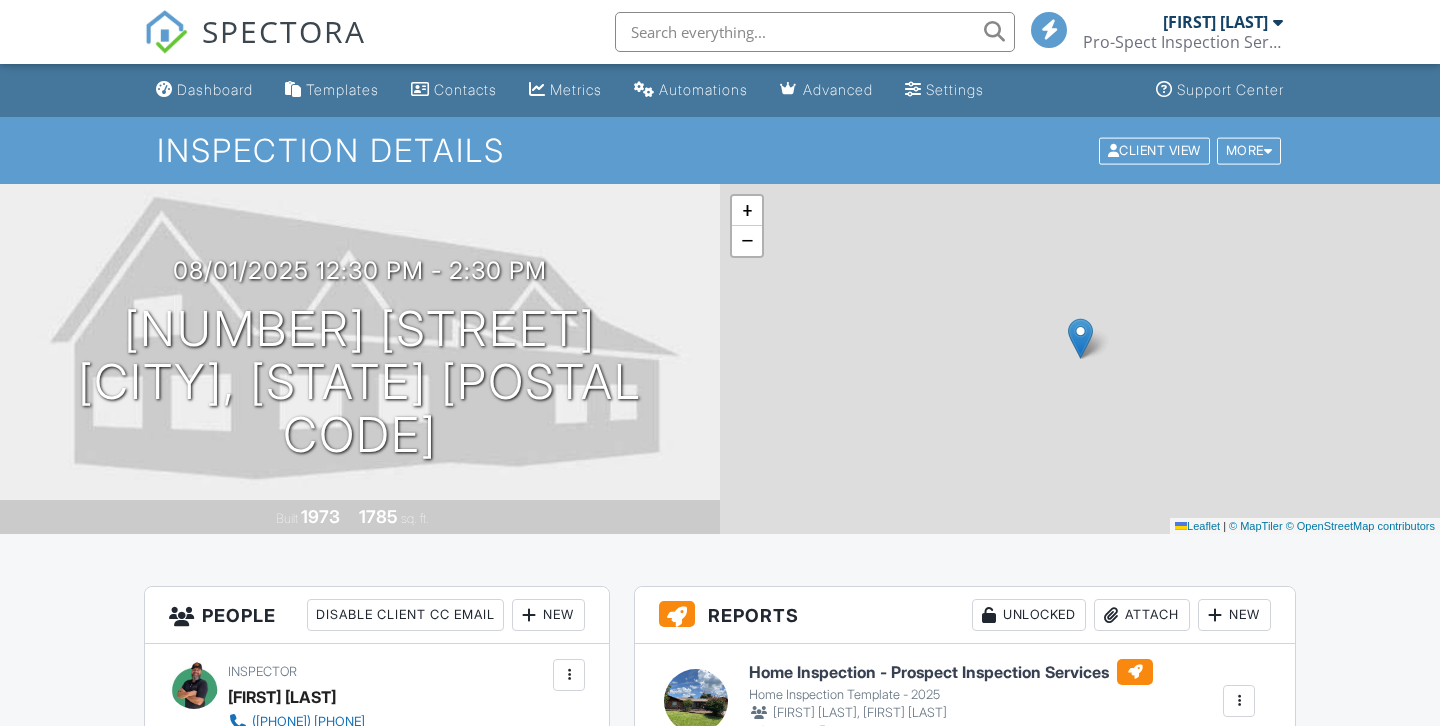 scroll, scrollTop: 0, scrollLeft: 0, axis: both 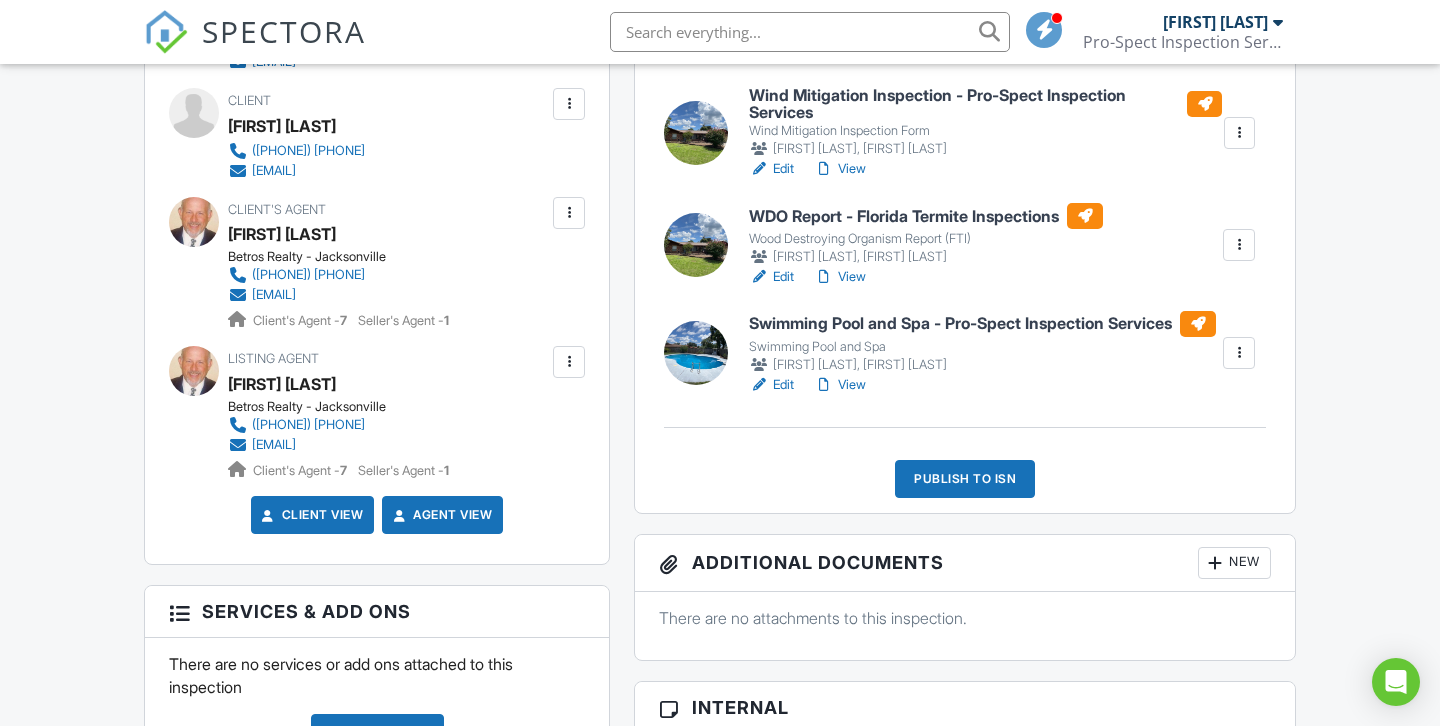 click on "View" at bounding box center [840, 277] 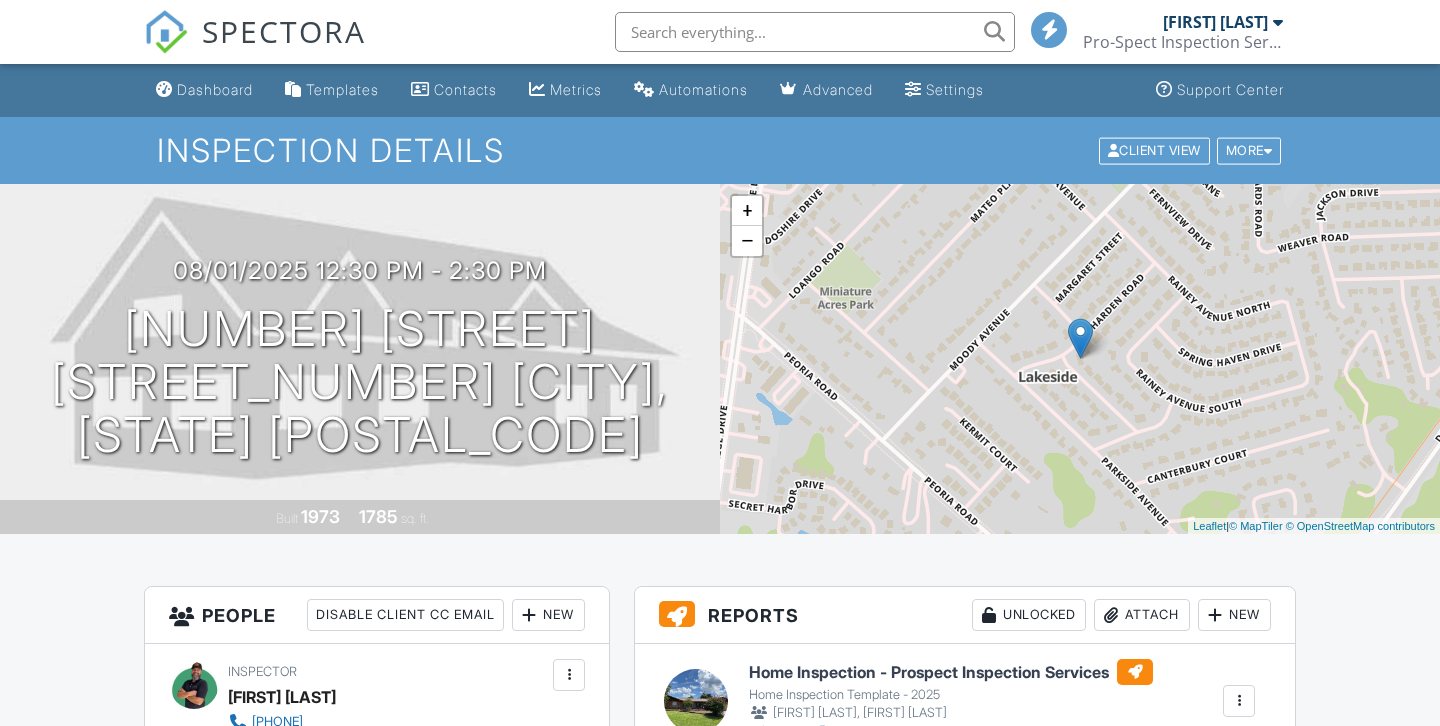 scroll, scrollTop: 788, scrollLeft: 0, axis: vertical 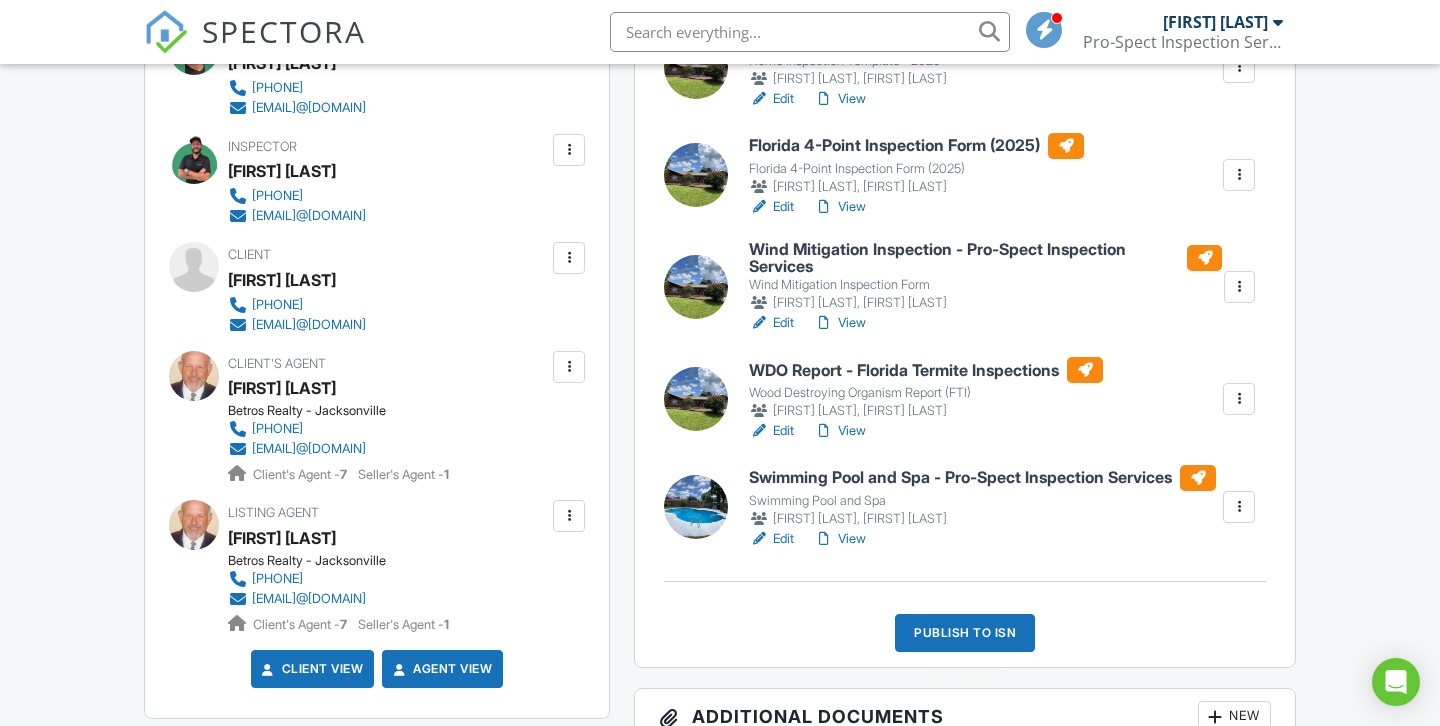 click on "Publish to ISN" at bounding box center (965, 633) 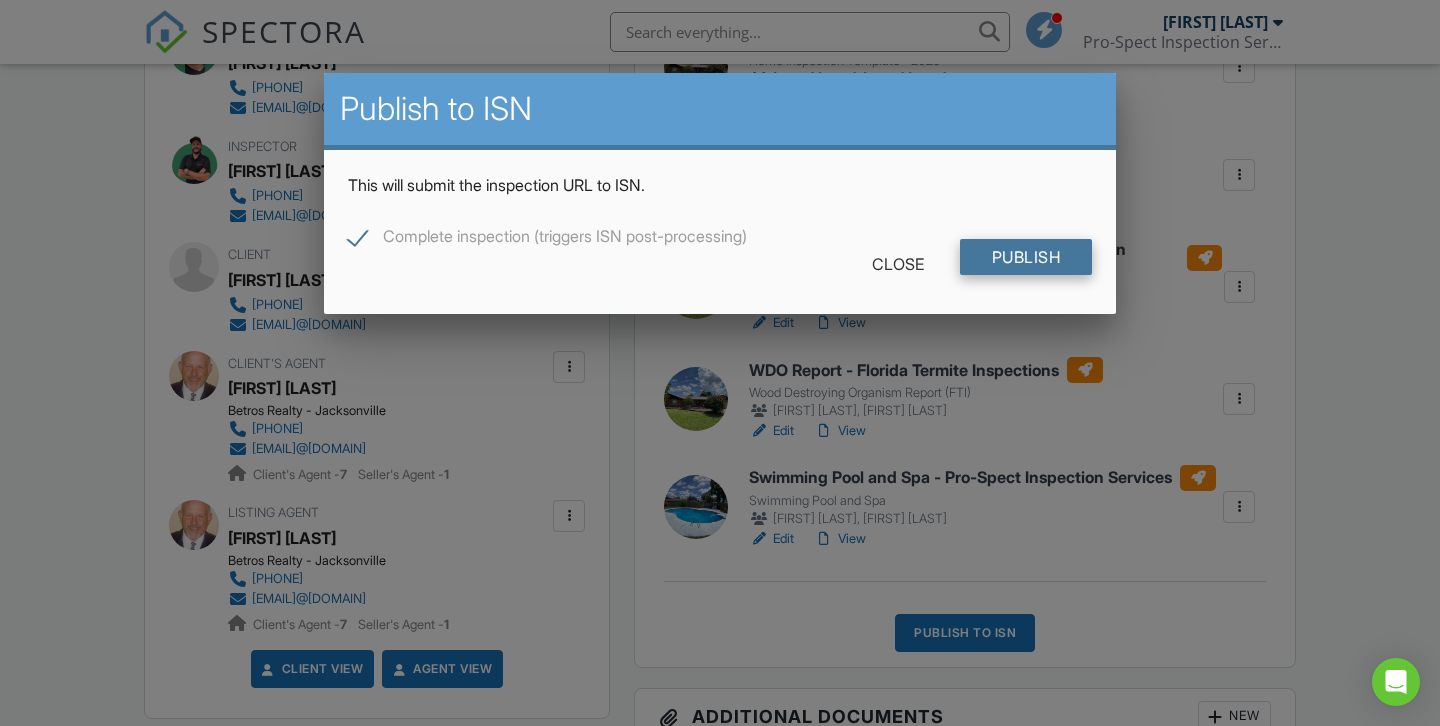 click on "Publish" at bounding box center [1026, 257] 